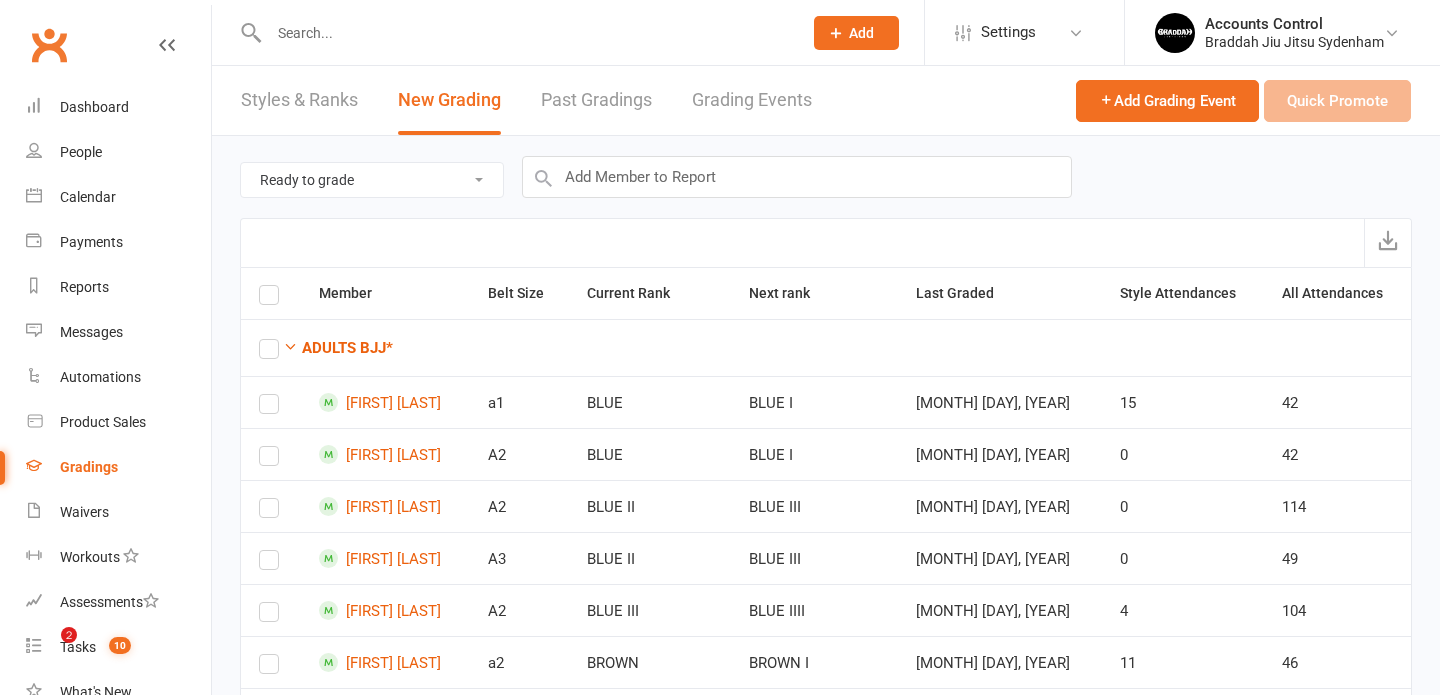 scroll, scrollTop: 836, scrollLeft: 0, axis: vertical 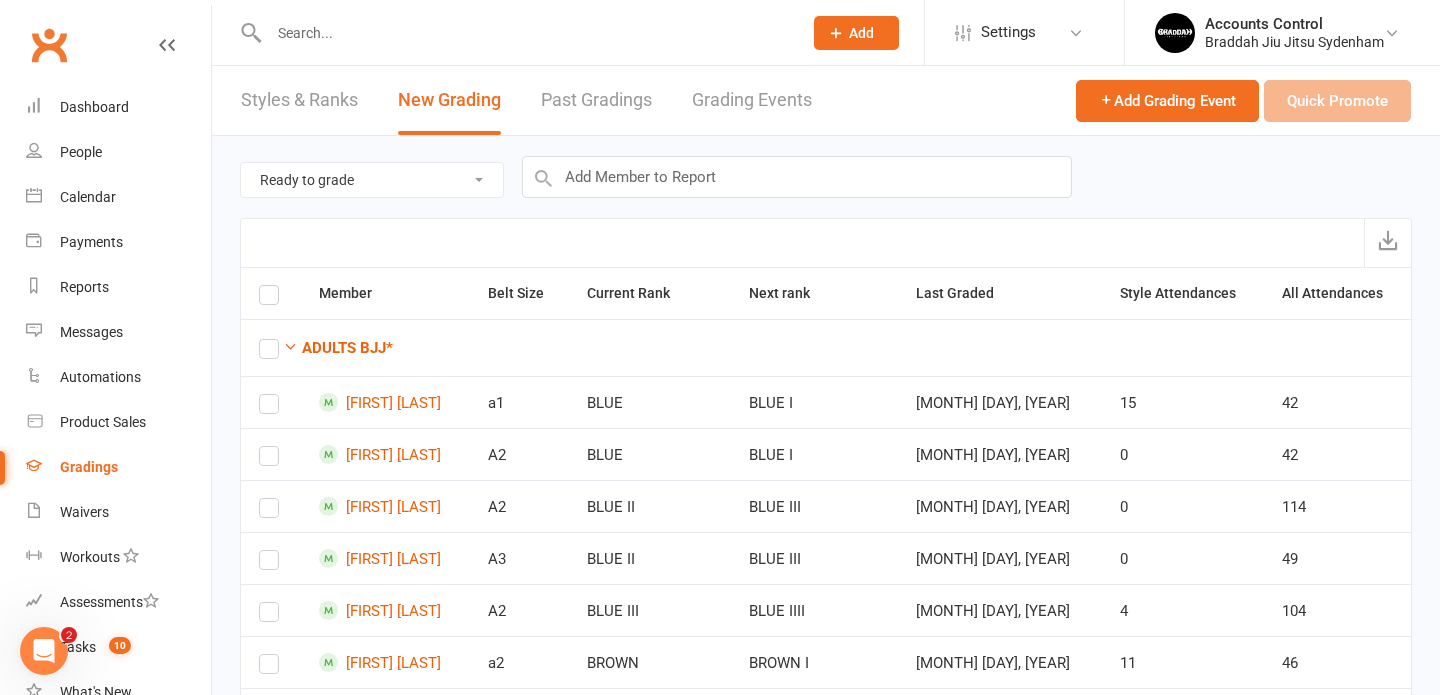 click at bounding box center [525, 33] 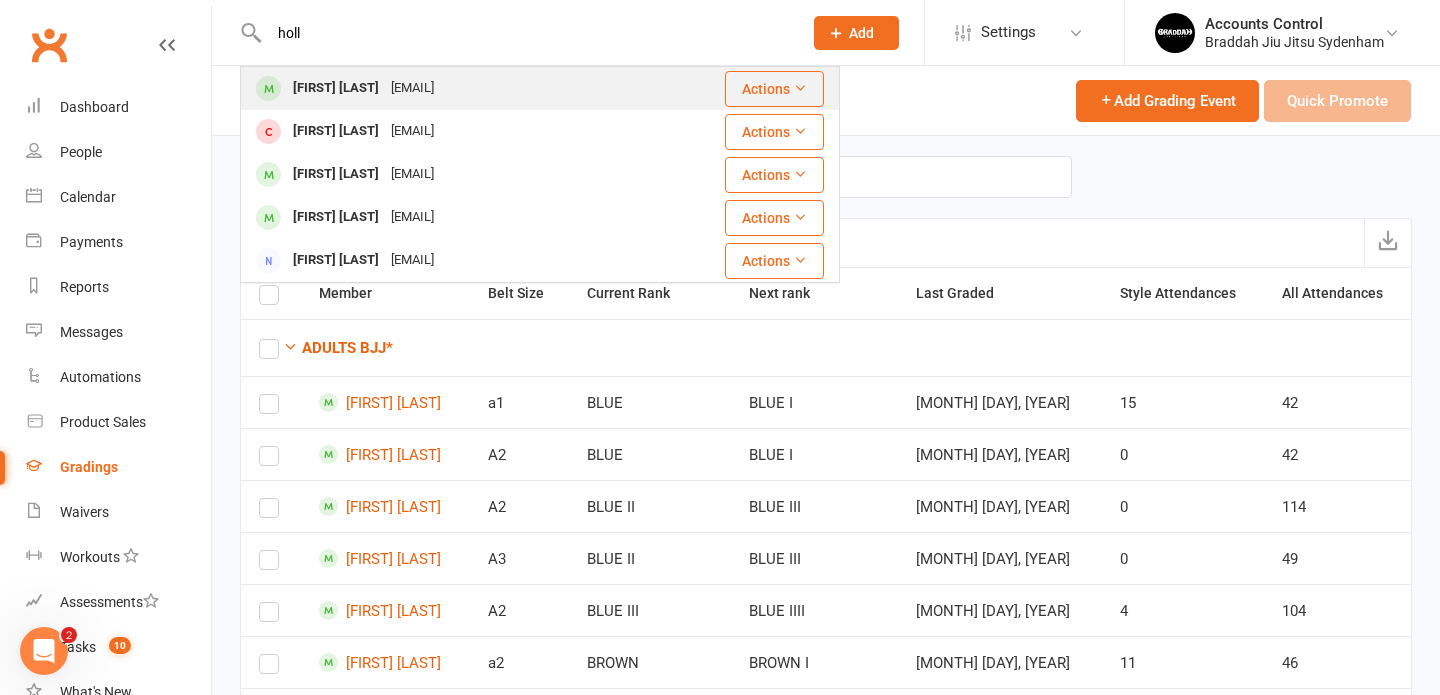 type on "holl" 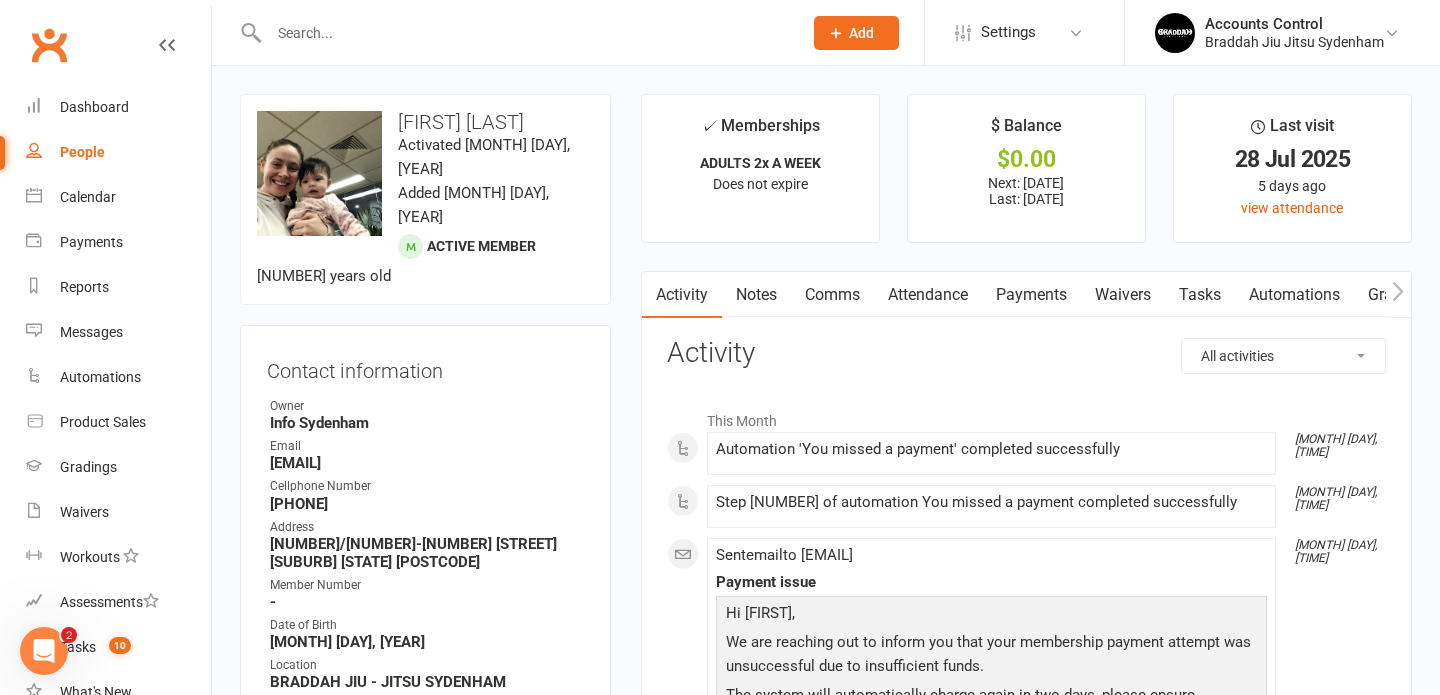 click on "Waivers" at bounding box center [1123, 295] 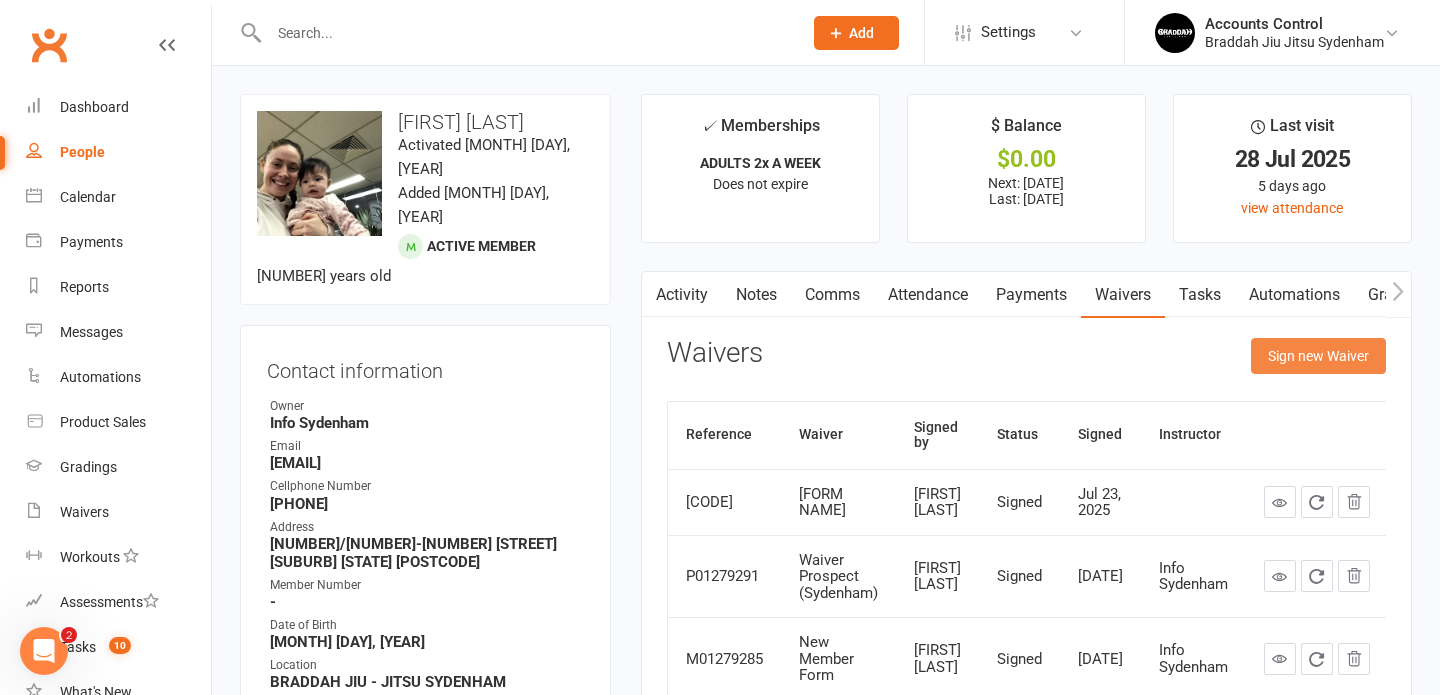 click on "Sign new Waiver" at bounding box center [1318, 356] 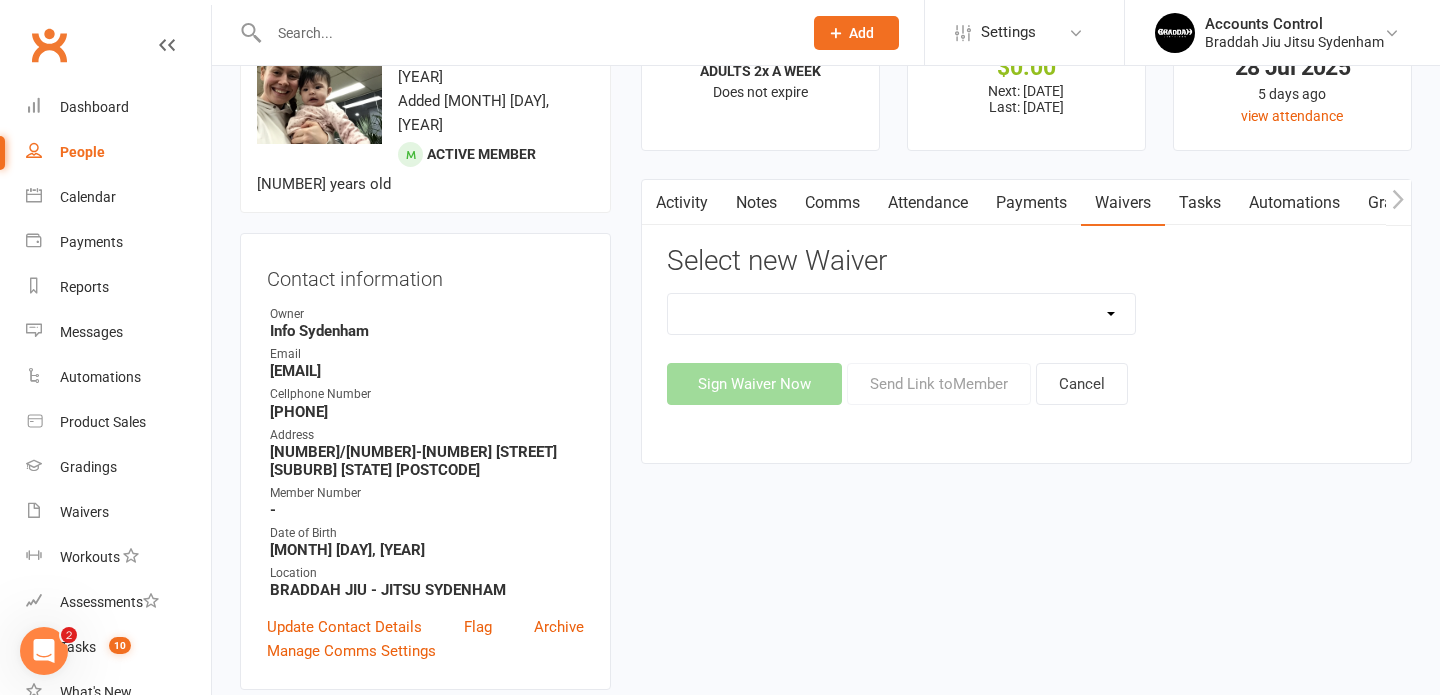 scroll, scrollTop: 115, scrollLeft: 0, axis: vertical 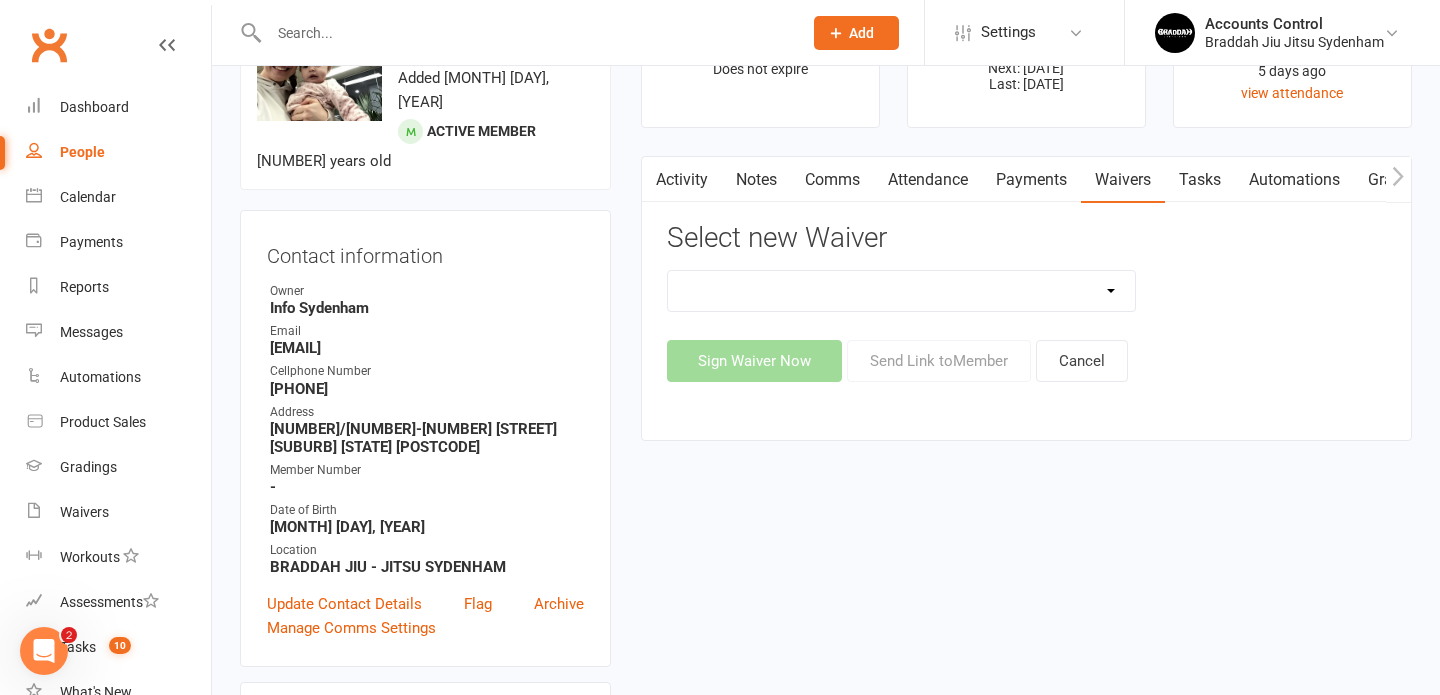 click on "Kids Exclusive Promo (25% OFF) KP SYDENHAM WAIVER + NEW MEMBER FORM ($50) KP SYDENHAM WAIVER + NEW MEMBER FORM ($55) Membership Cancellation form Membership Hold form Membership Hold form - Medical grounds New Member Form Payment Update Details Form SYDENHAM NEW MEMBER FORM ONLINE Waiver Member (Sydenham) Waiver Prospect (Sydenham)" at bounding box center [902, 291] 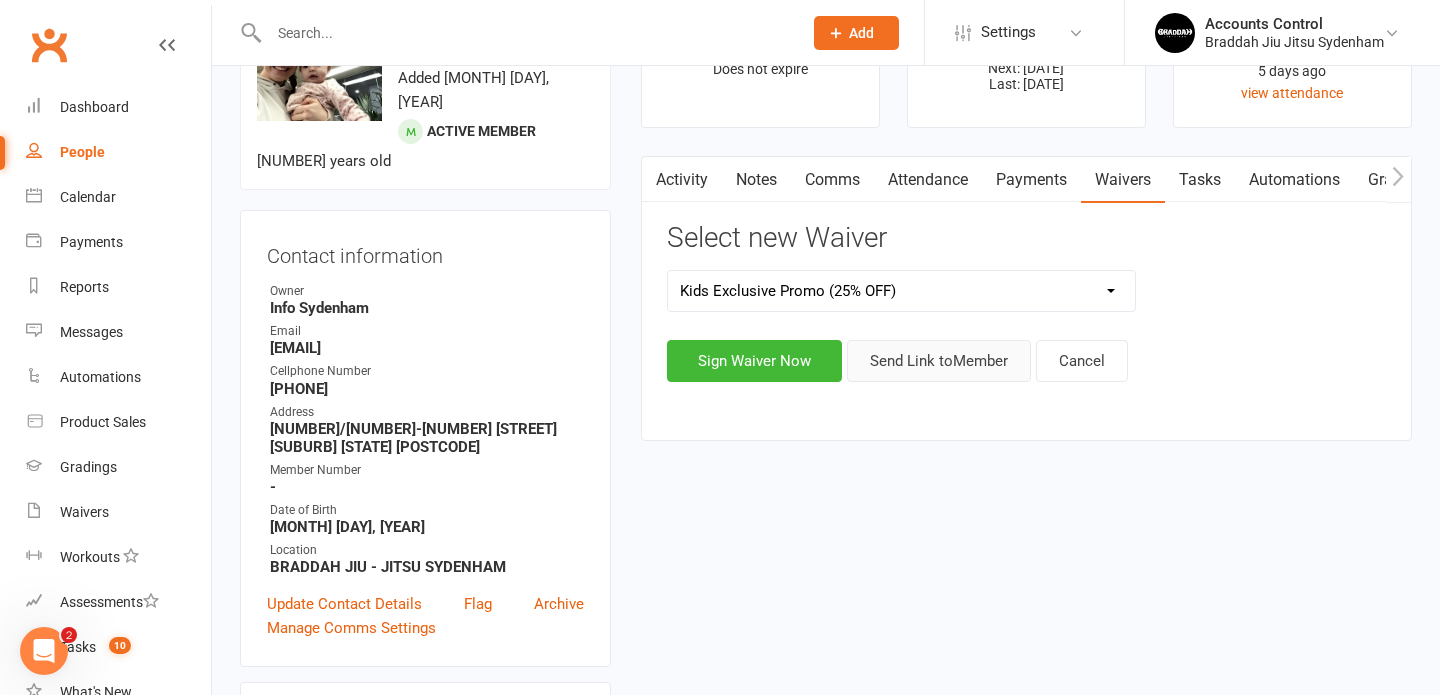 click on "Send Link to  Member" at bounding box center (939, 361) 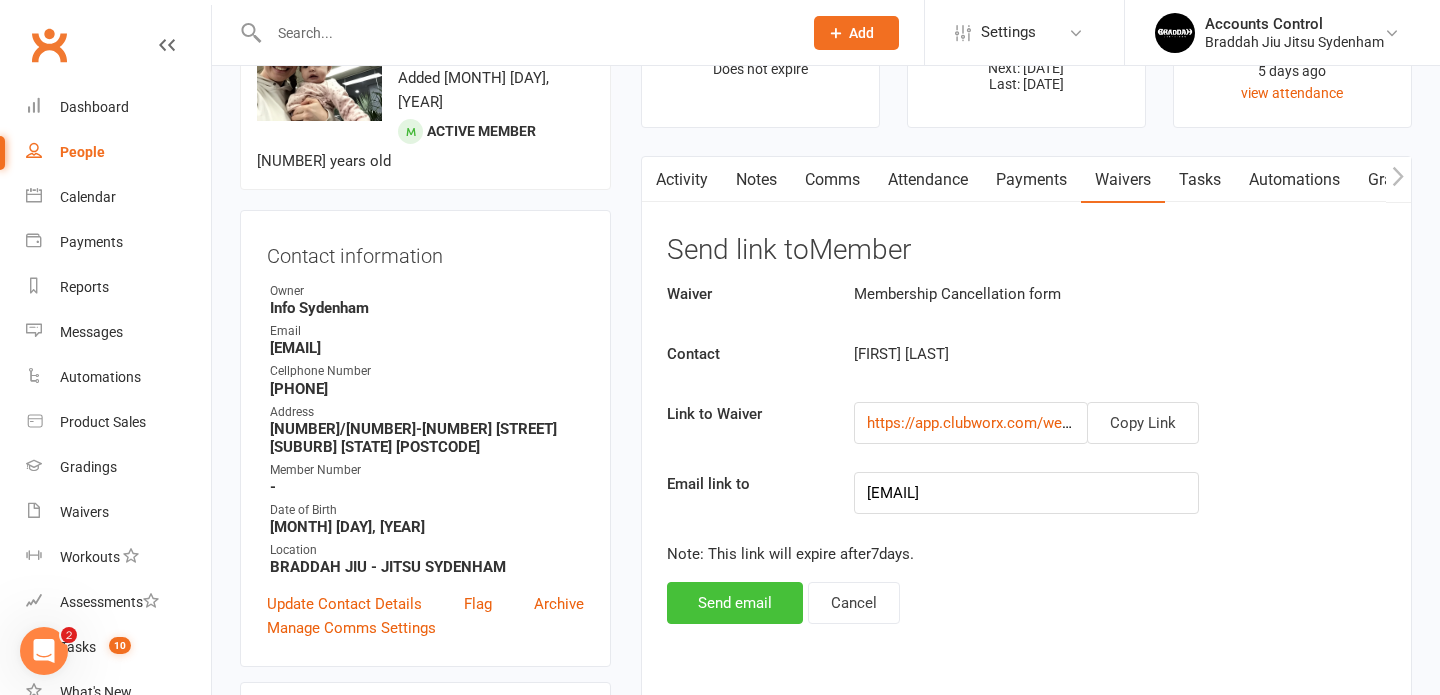 click on "Send email" at bounding box center (735, 603) 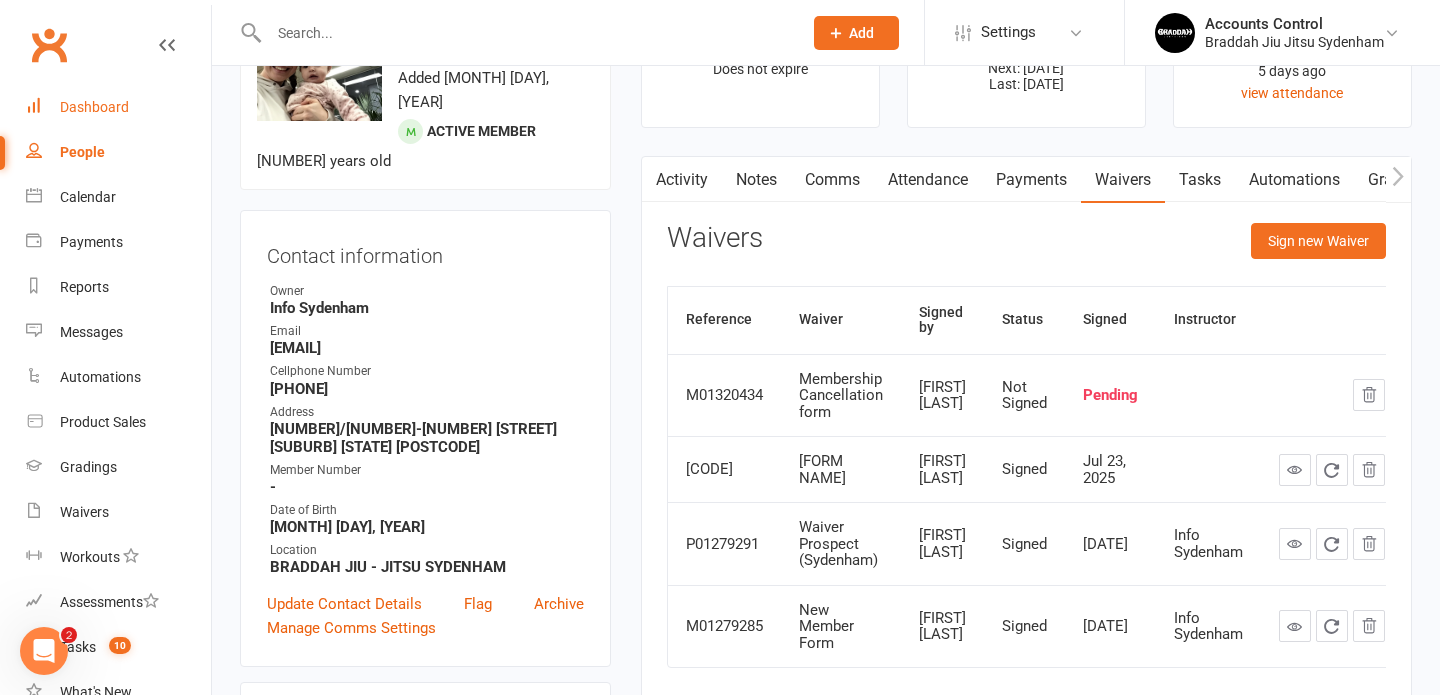 scroll, scrollTop: 0, scrollLeft: 0, axis: both 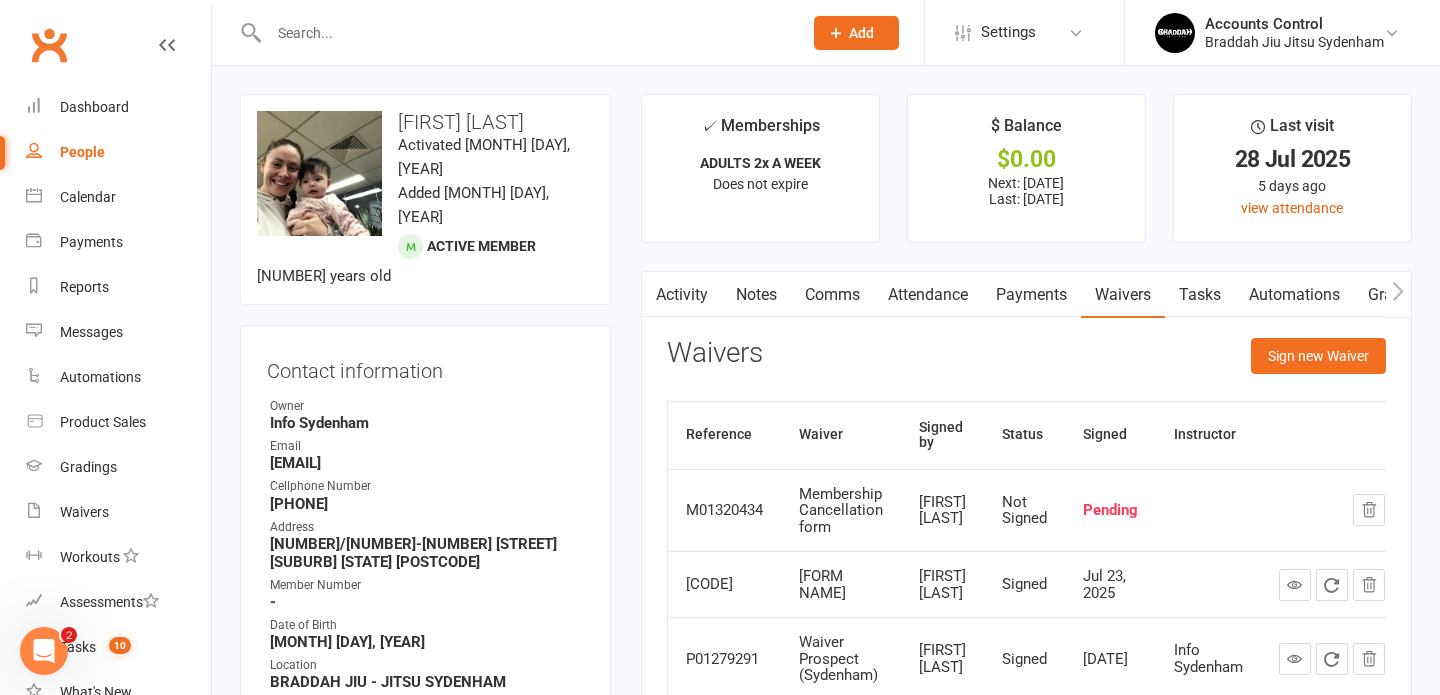 click at bounding box center (525, 33) 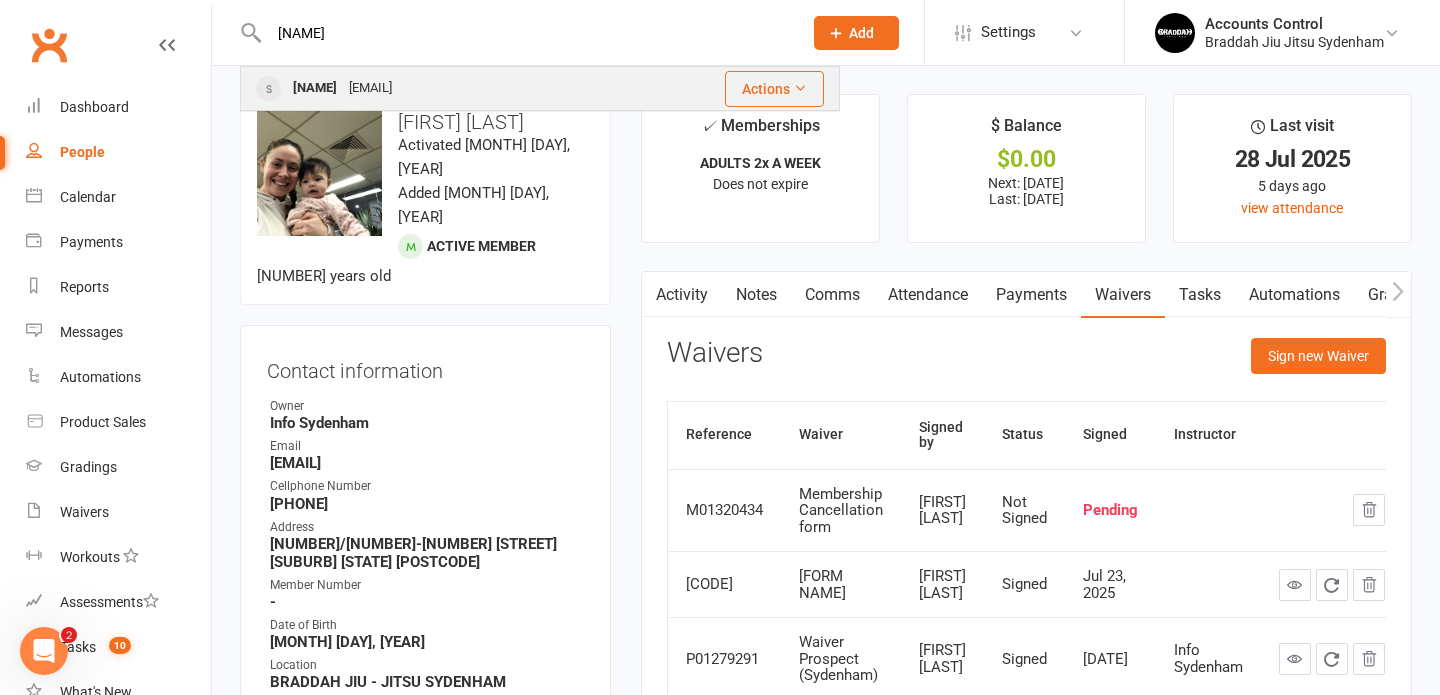 type on "sudu" 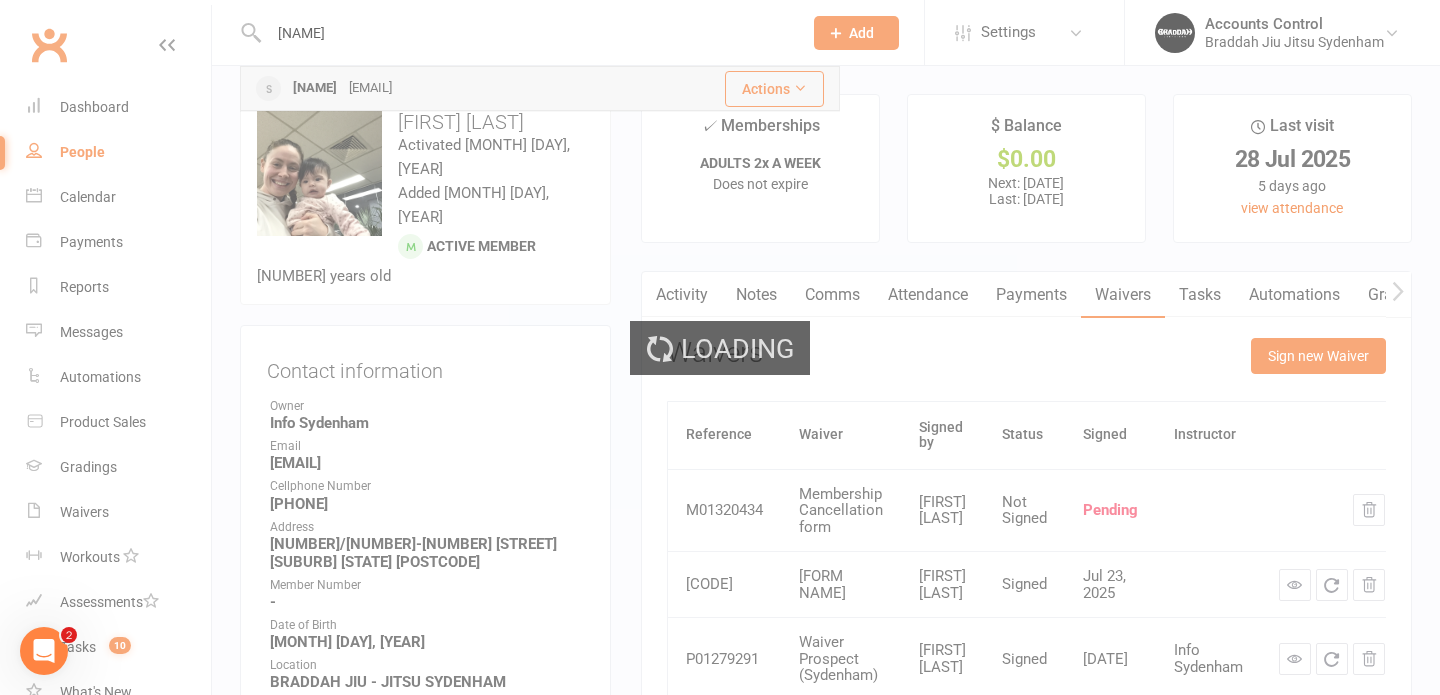 type 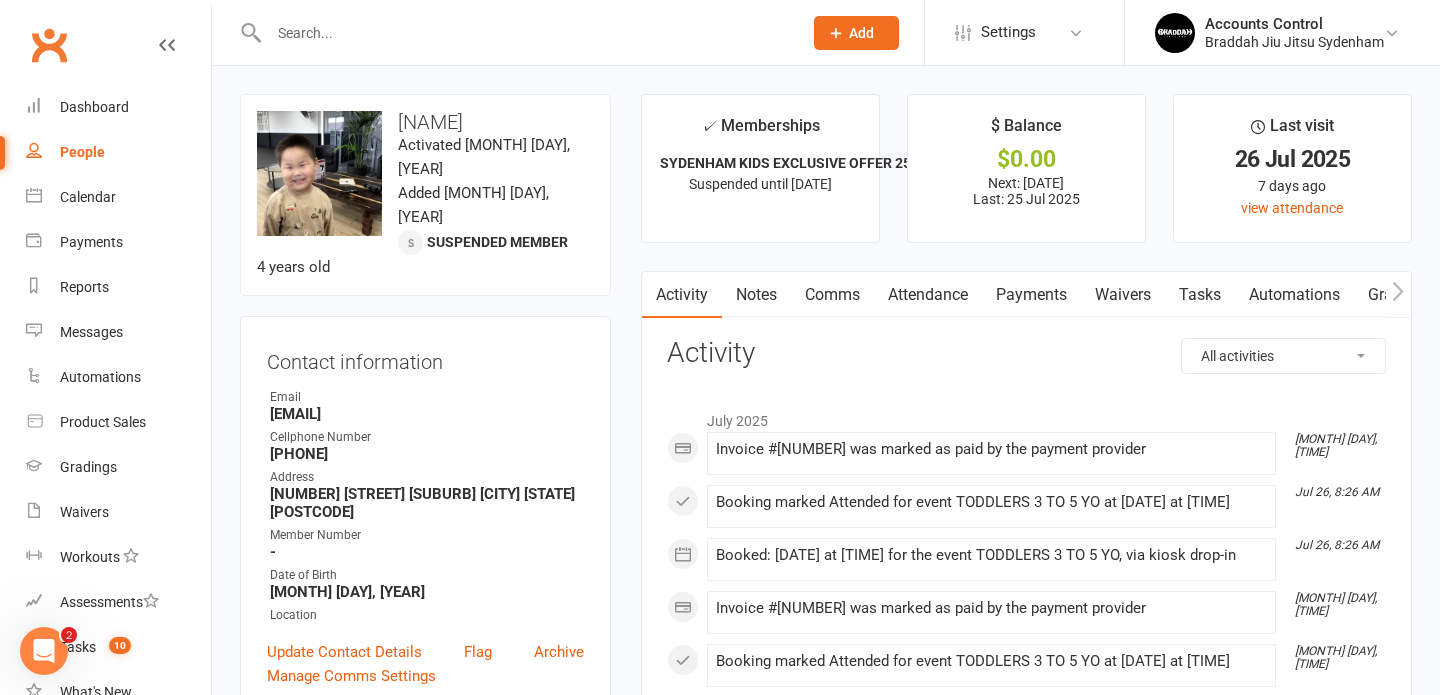 click on "Payments" at bounding box center [1031, 295] 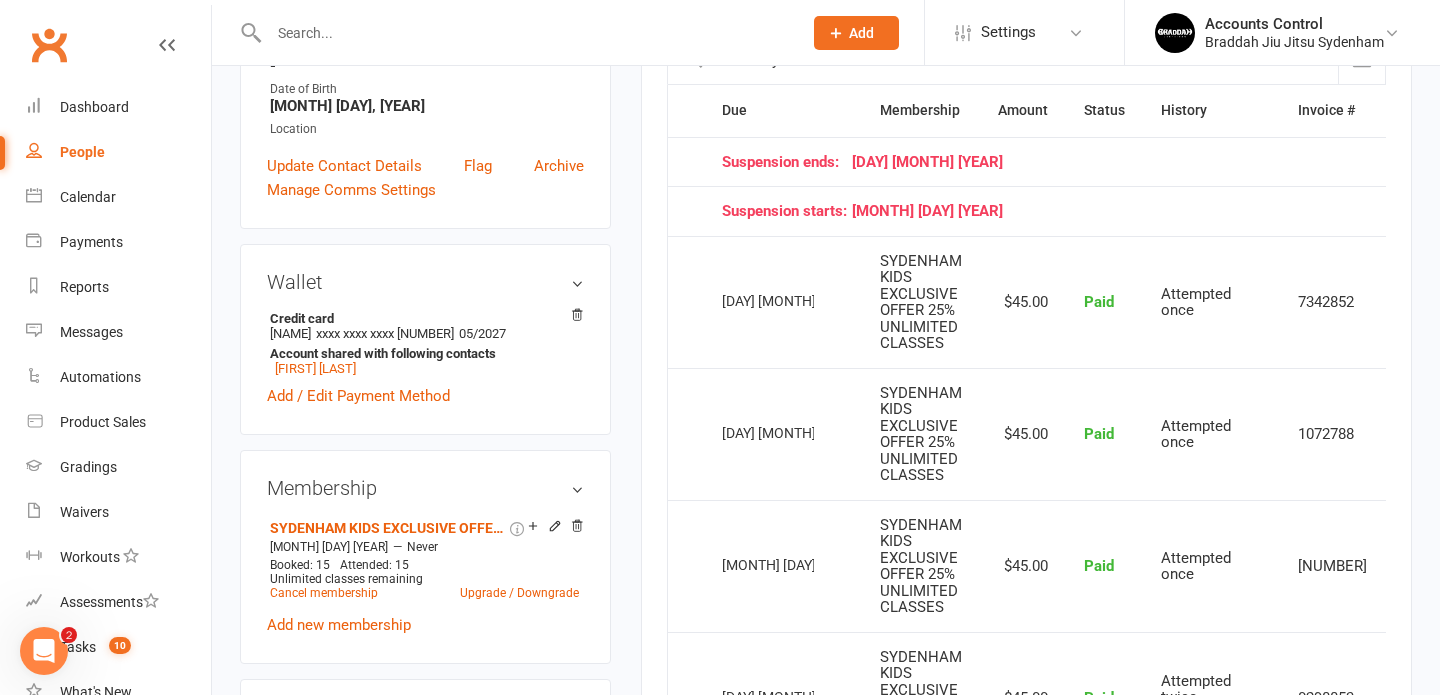 scroll, scrollTop: 489, scrollLeft: 0, axis: vertical 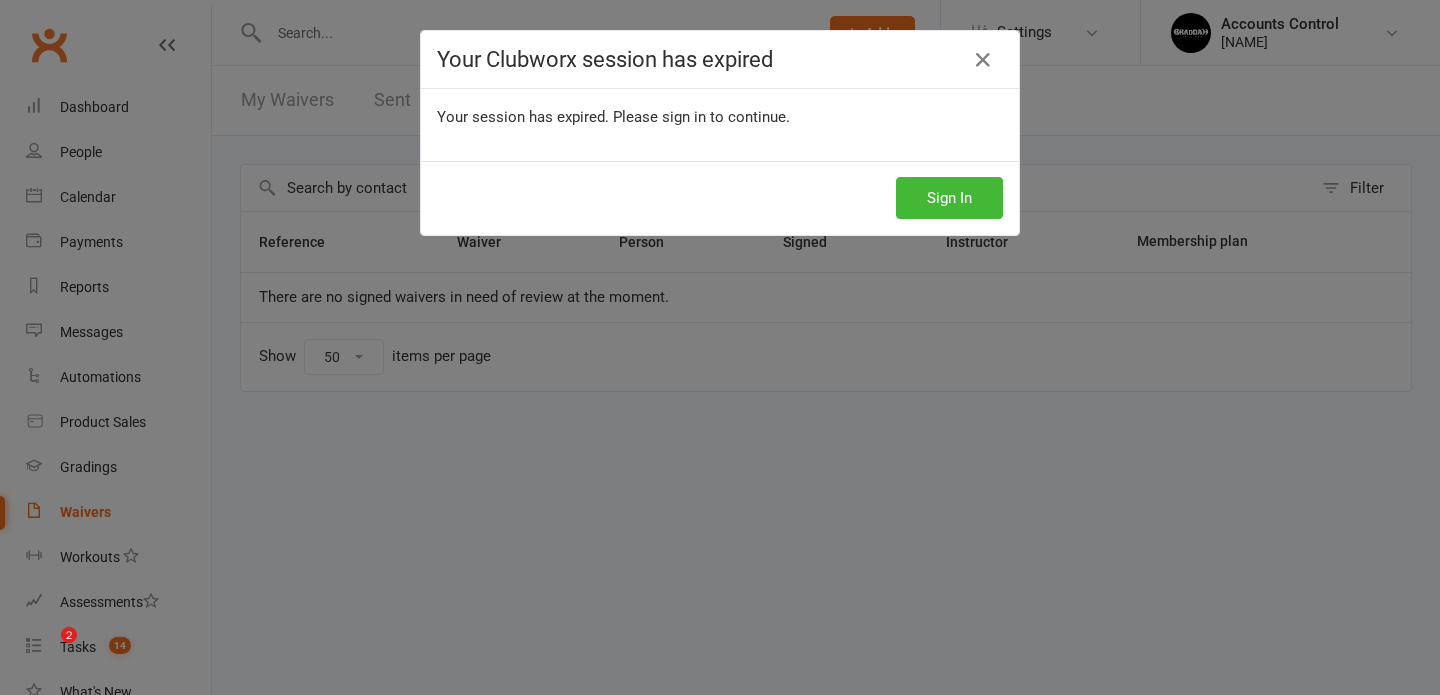 select on "50" 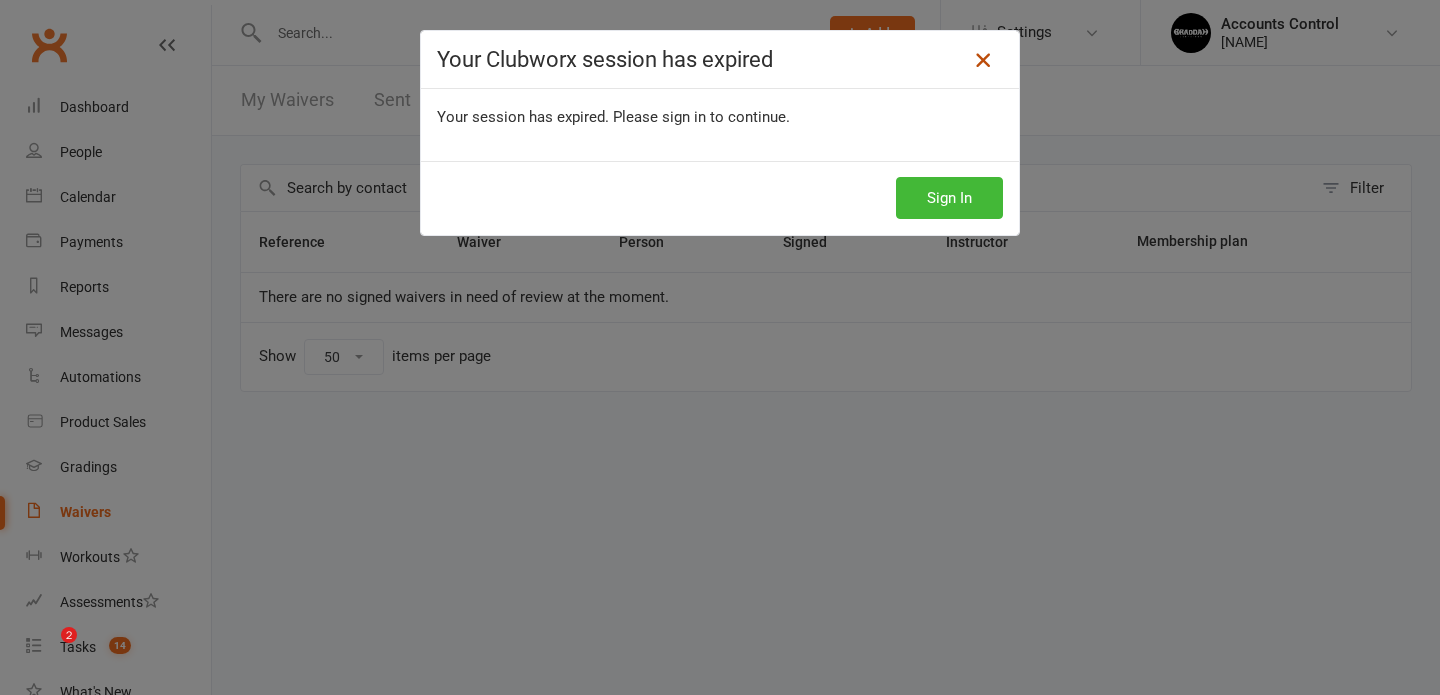 scroll, scrollTop: 0, scrollLeft: 0, axis: both 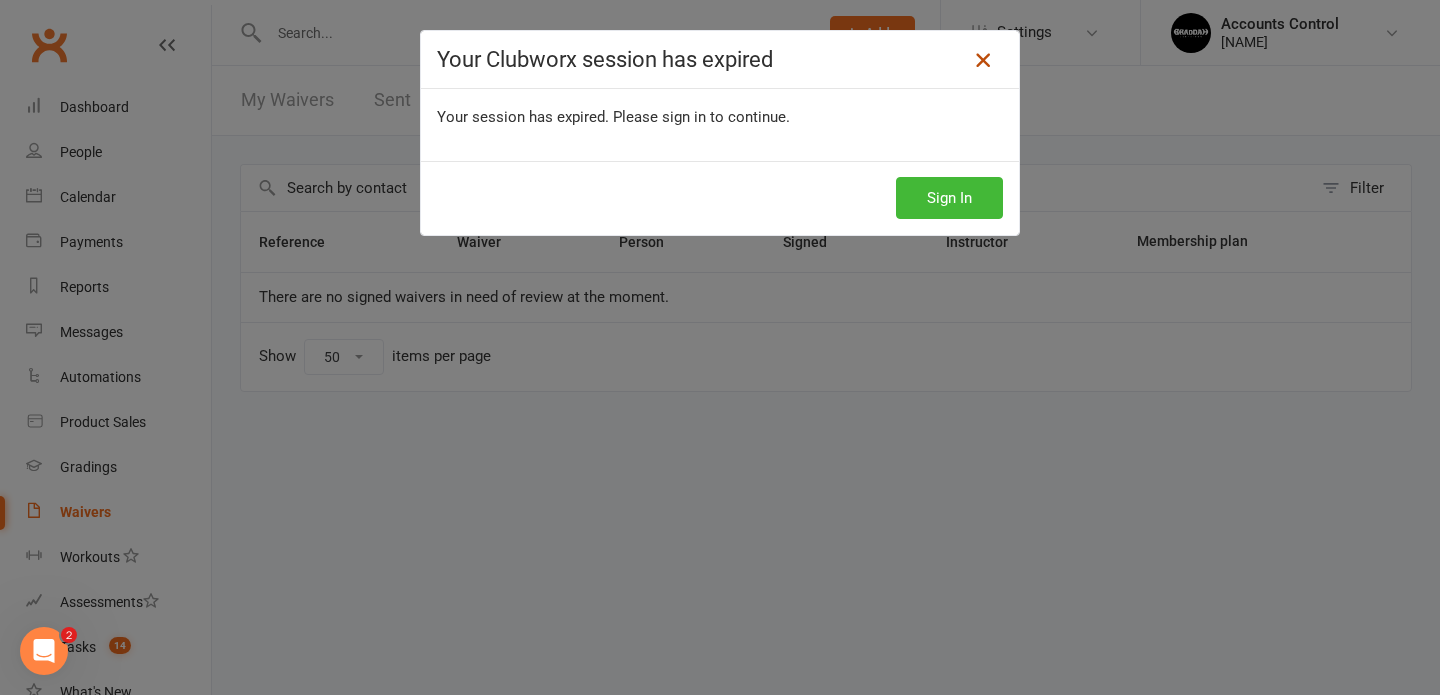 click at bounding box center [983, 60] 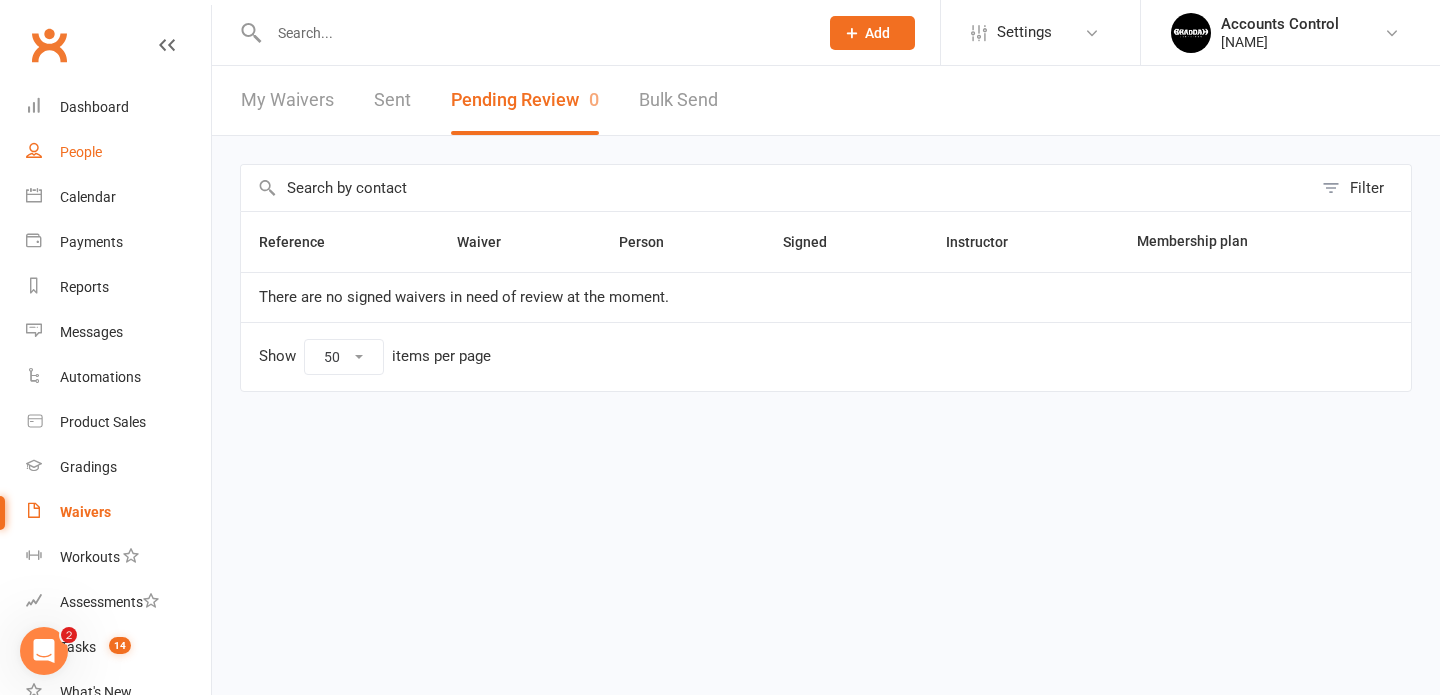 click on "People" at bounding box center [81, 152] 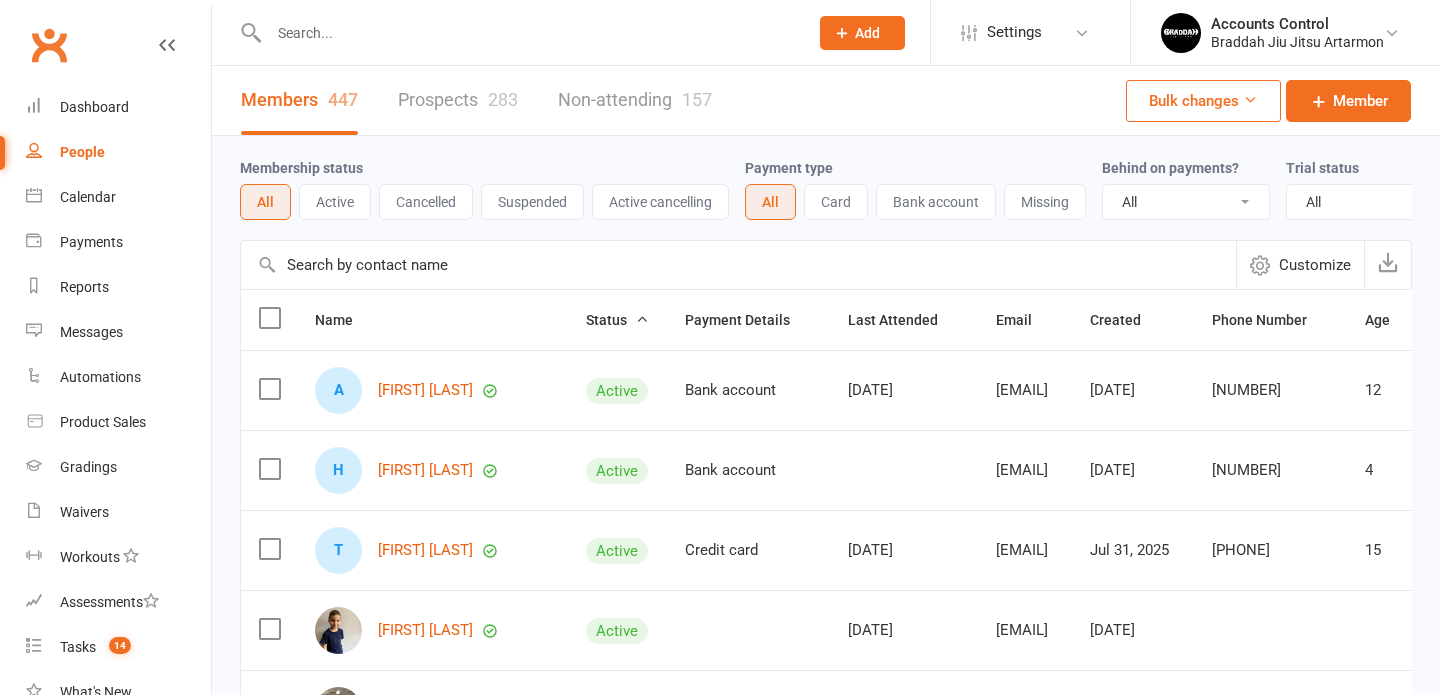 select on "100" 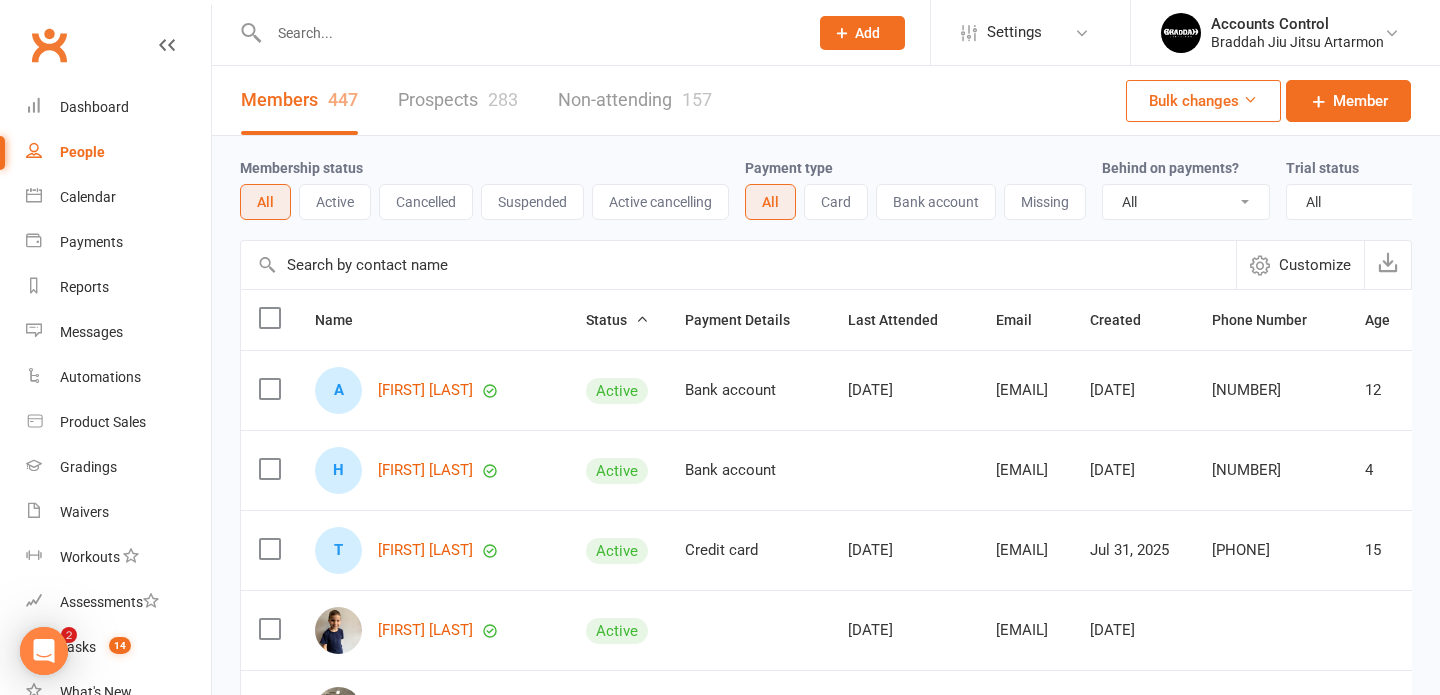 scroll, scrollTop: 0, scrollLeft: 0, axis: both 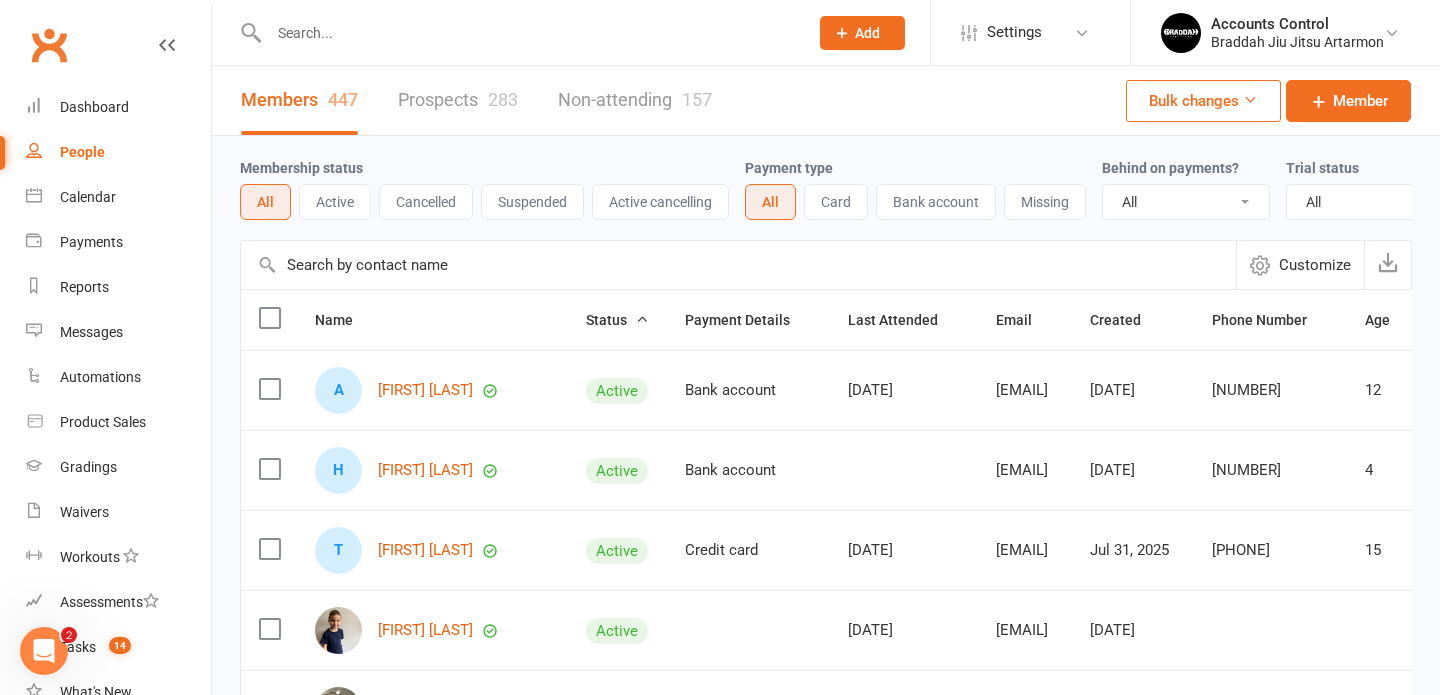 click on "Accounts Control Braddah Jiu Jitsu Artarmon Signed in as: Braddah Jiu Jitsu Artarmon Switch to: Braddah Eastwood Switch to: Braddah Jiu Jitsu Maroubra Switch to: Braddah Jiu Jitsu Sydenham Switch to: Braddah Jiu-Jitsu Thornleigh My profile My subscription Help Terms & conditions  Privacy policy  Sign out" at bounding box center (1285, 32) 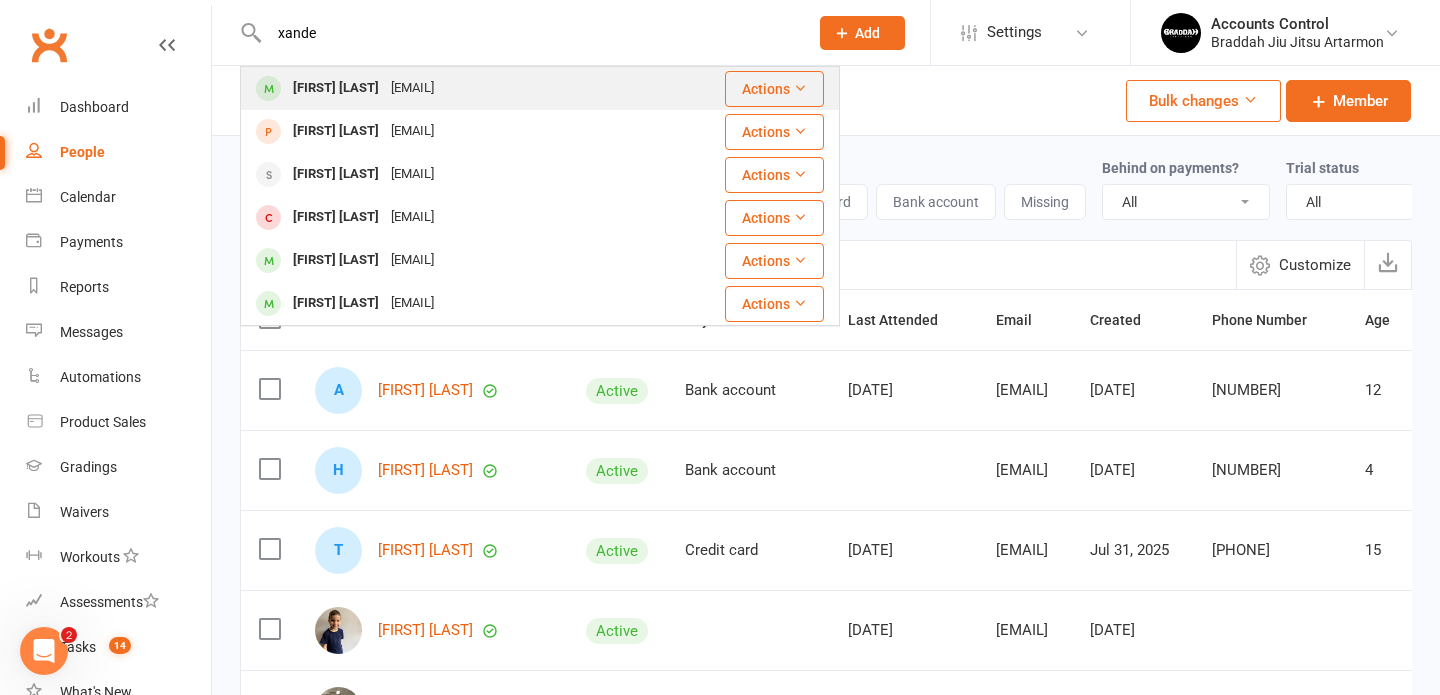 type on "xande" 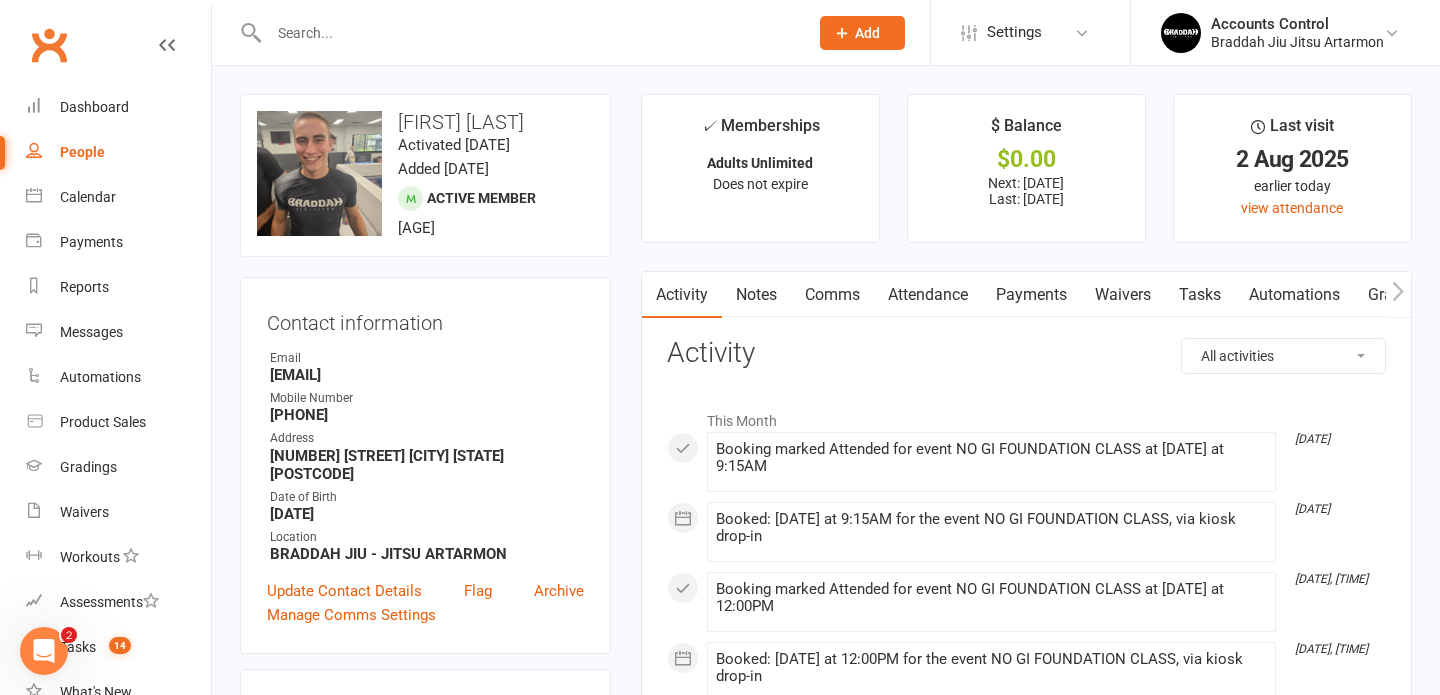 click on "Waivers" at bounding box center [1123, 295] 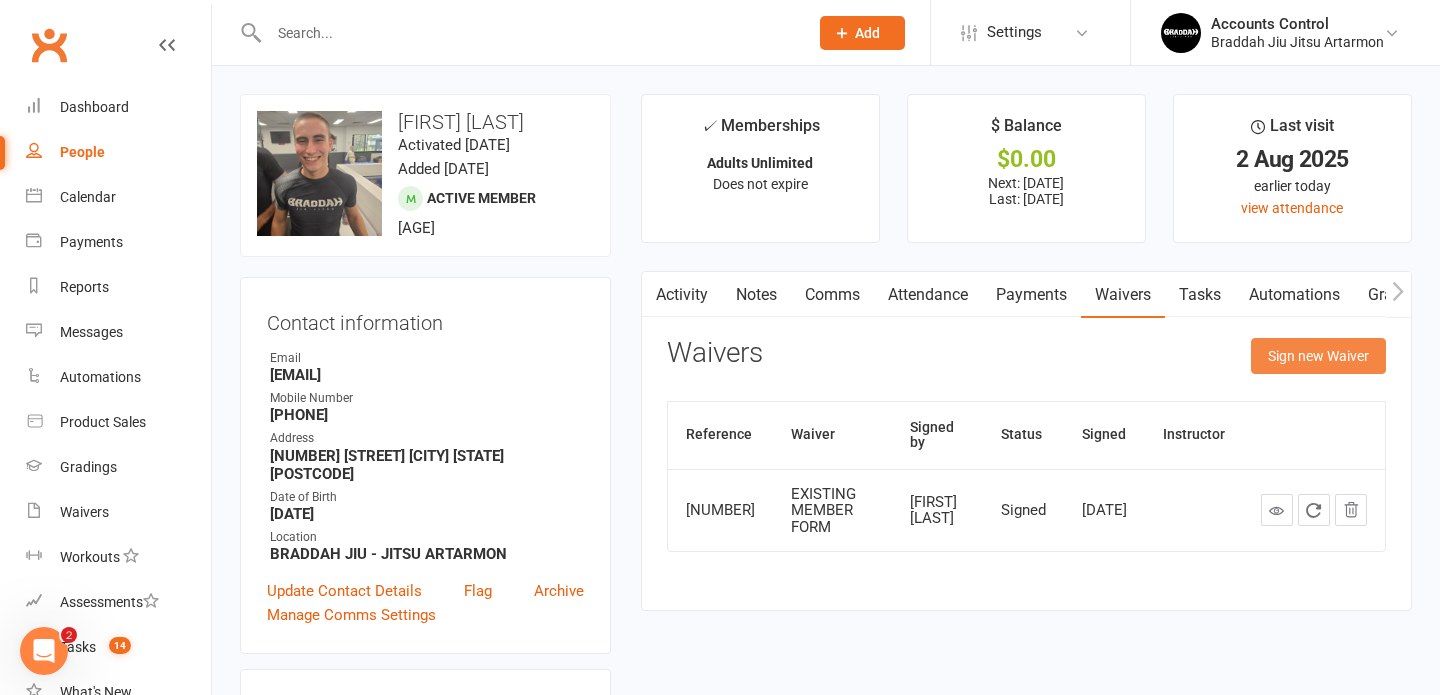 click on "Sign new Waiver" at bounding box center (1318, 356) 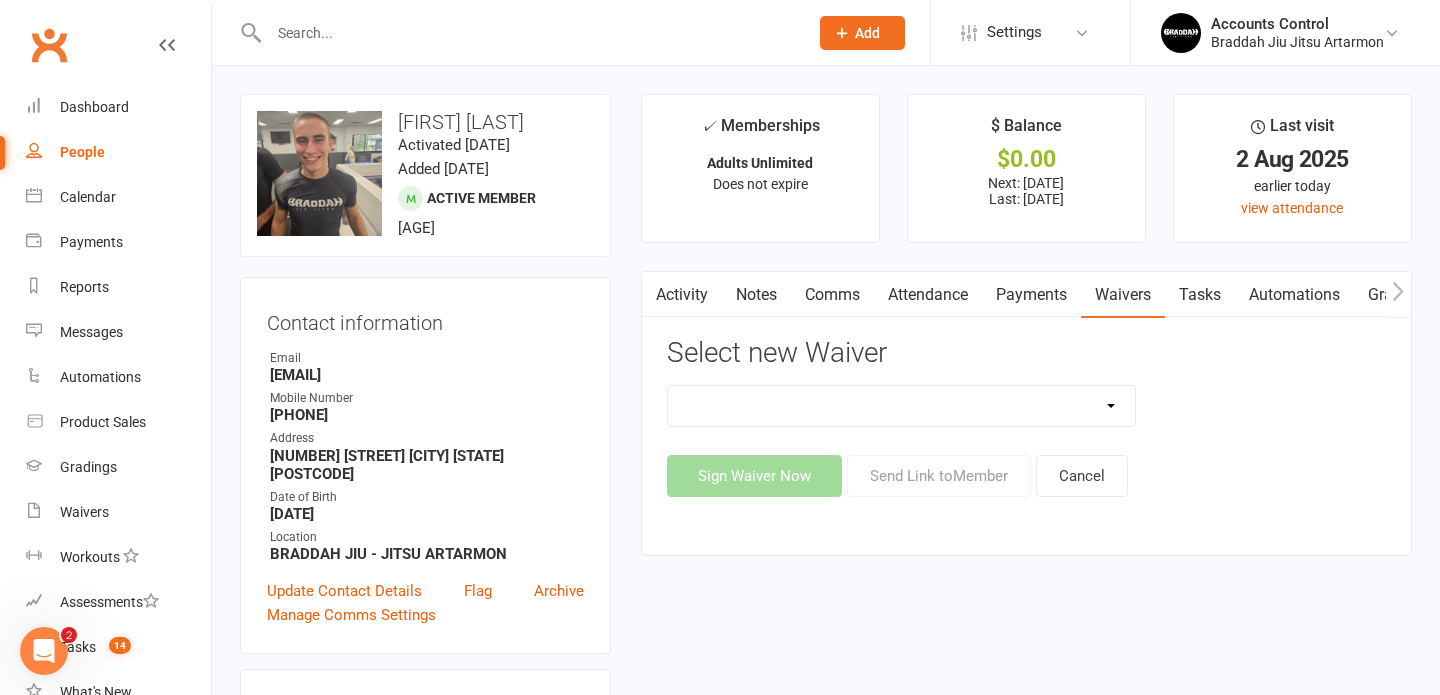click on "KIDS HOLIDAY CAMP ([DATE] - [DATE]) LANE COVE PUBLIC SCHOOL Membership Cancellation Form Membership Hold form Membership Hold form - Medical grounds New Member Form Payment Update Details Form WAIVER FORM - Prospects WAIVER FORMS - LANE COVE PUBLIC SCHOOL WAIVER FORMS - Members Waiver Prospect (Sydenham)" at bounding box center [902, 406] 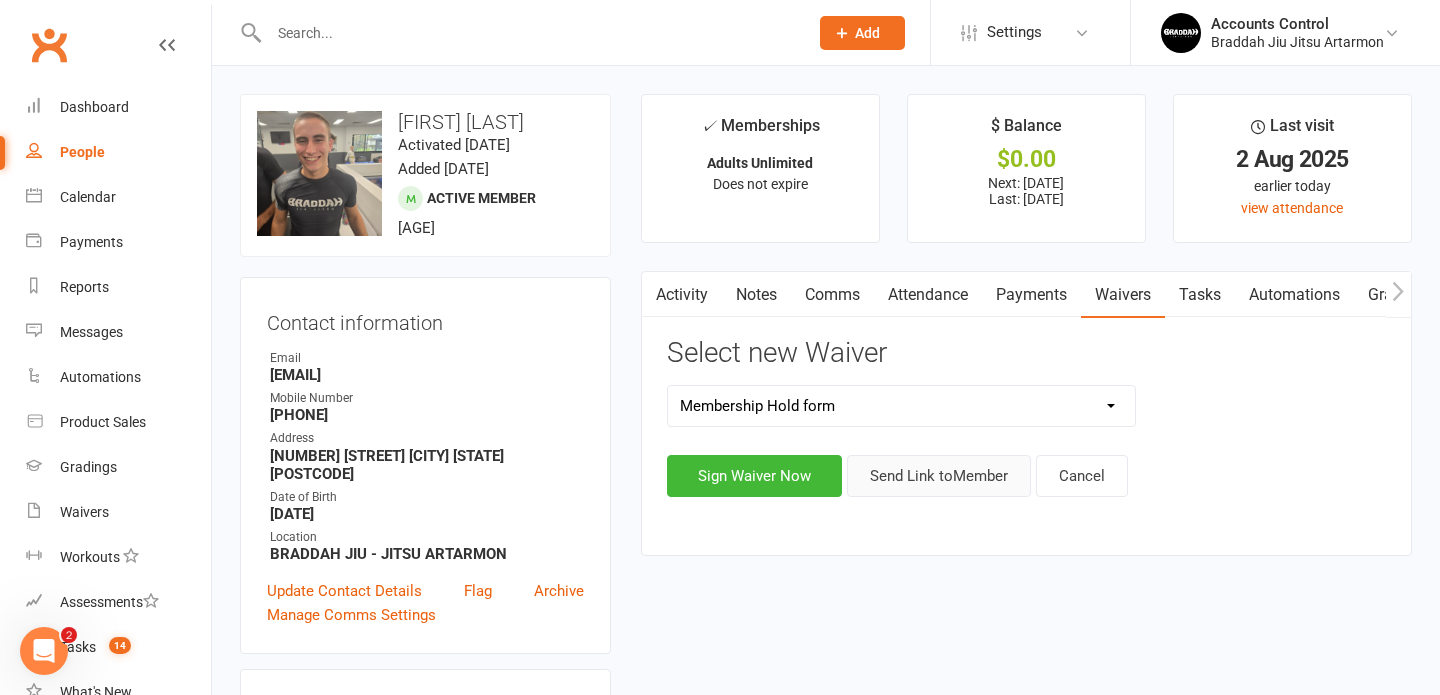 click on "Send Link to  Member" at bounding box center [939, 476] 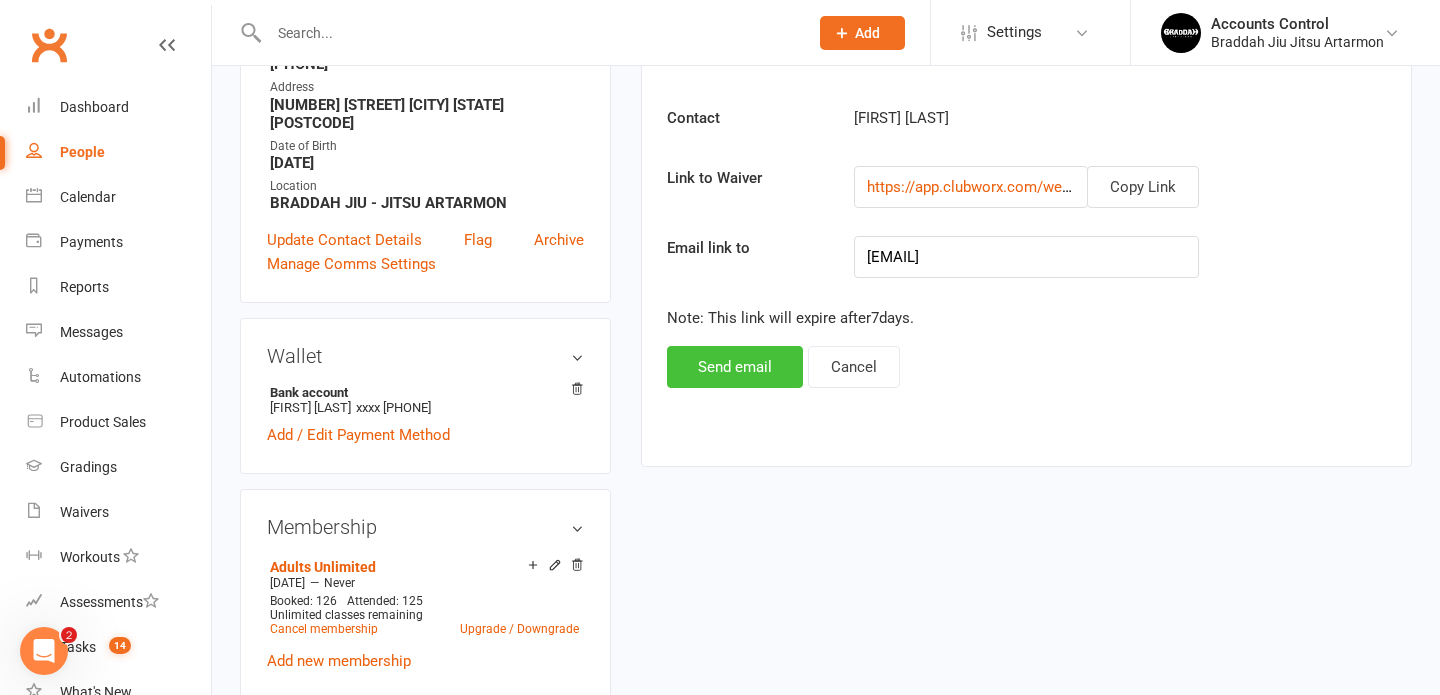 scroll, scrollTop: 452, scrollLeft: 0, axis: vertical 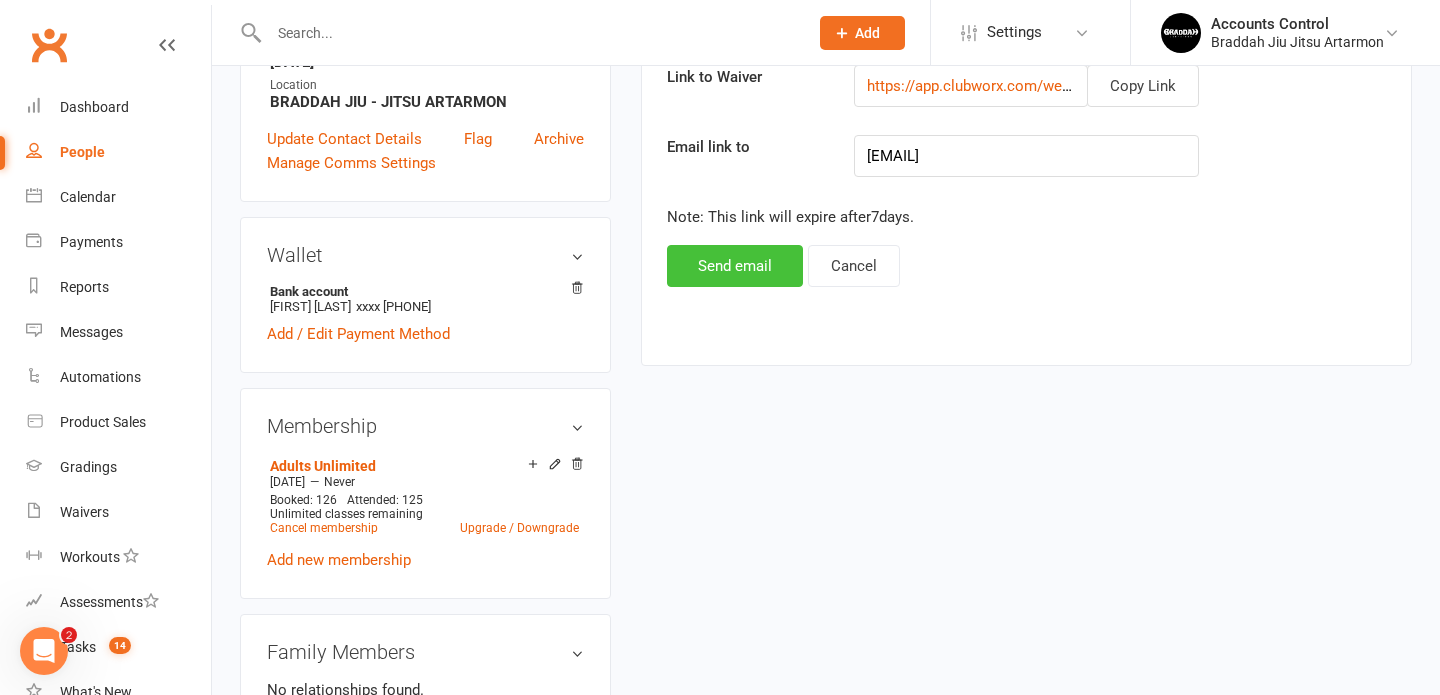 click on "Send email" at bounding box center [735, 266] 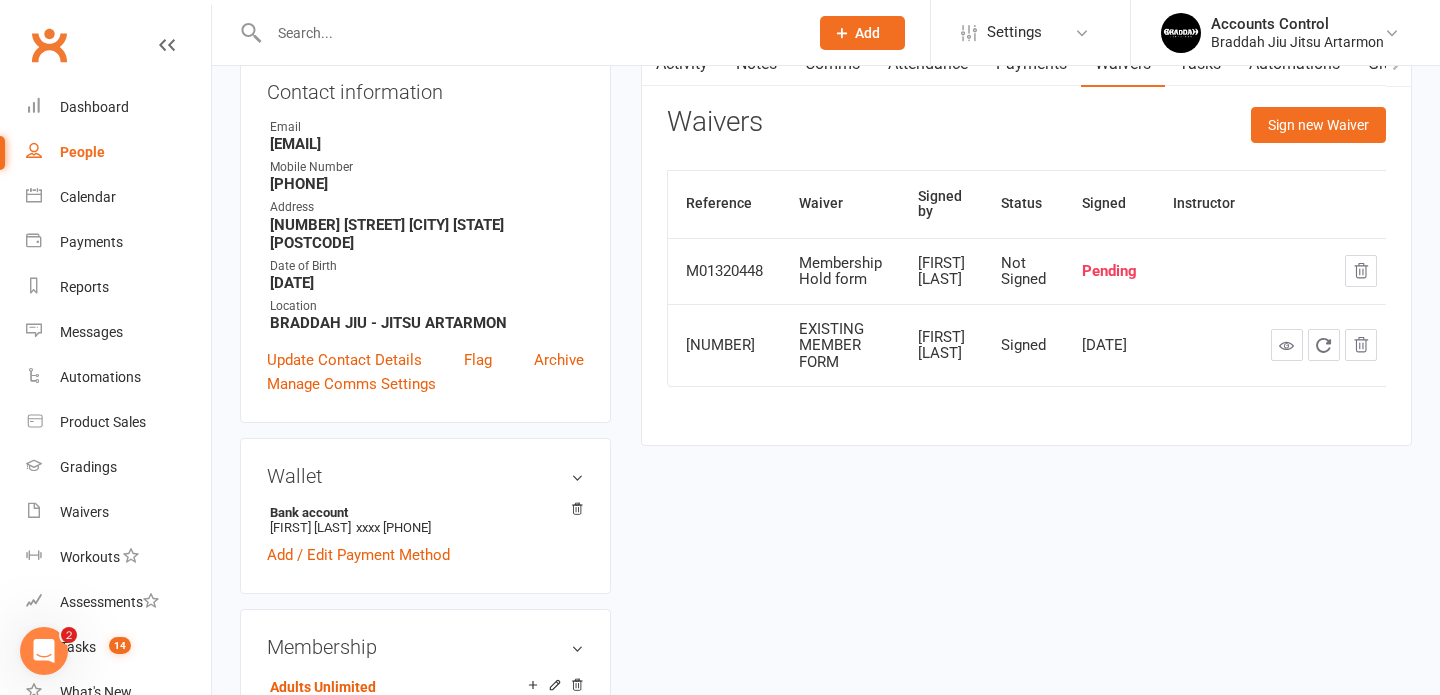 scroll, scrollTop: 0, scrollLeft: 0, axis: both 